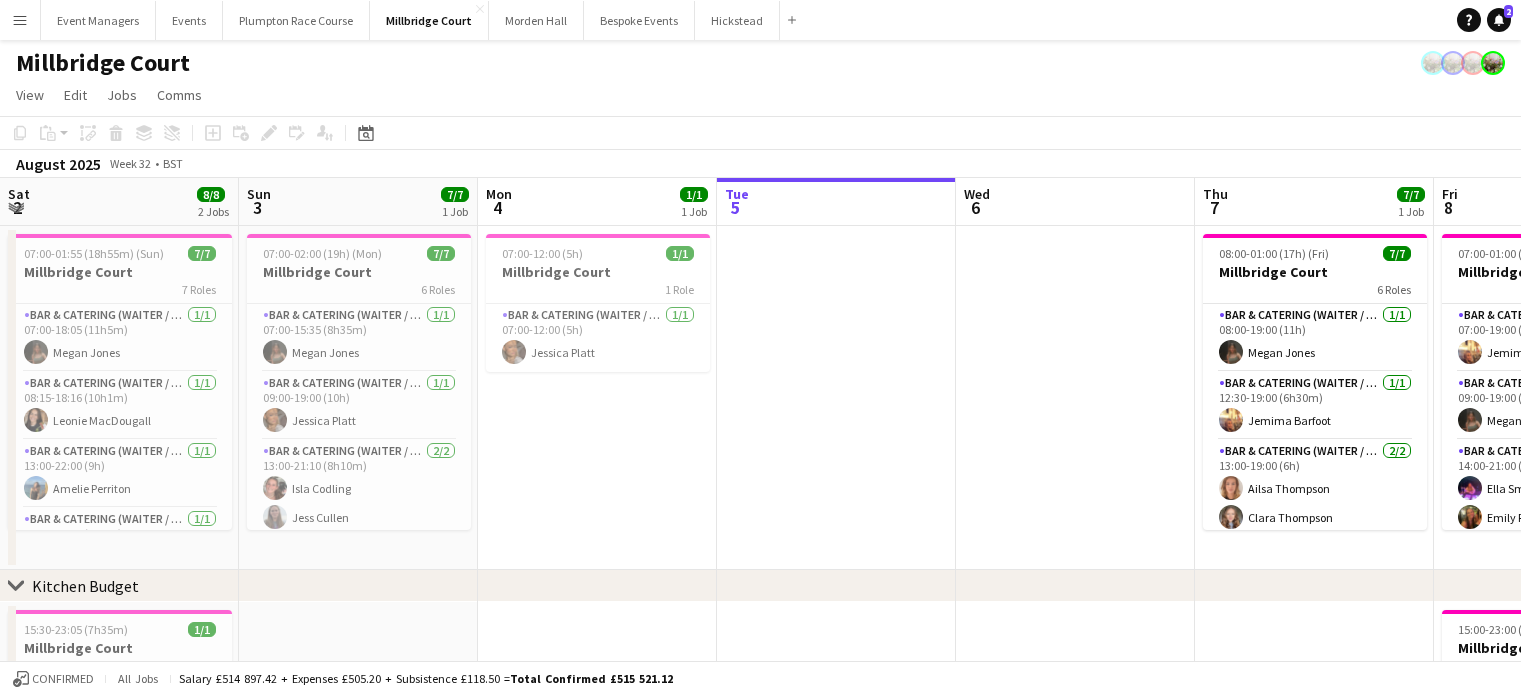 scroll, scrollTop: 0, scrollLeft: 0, axis: both 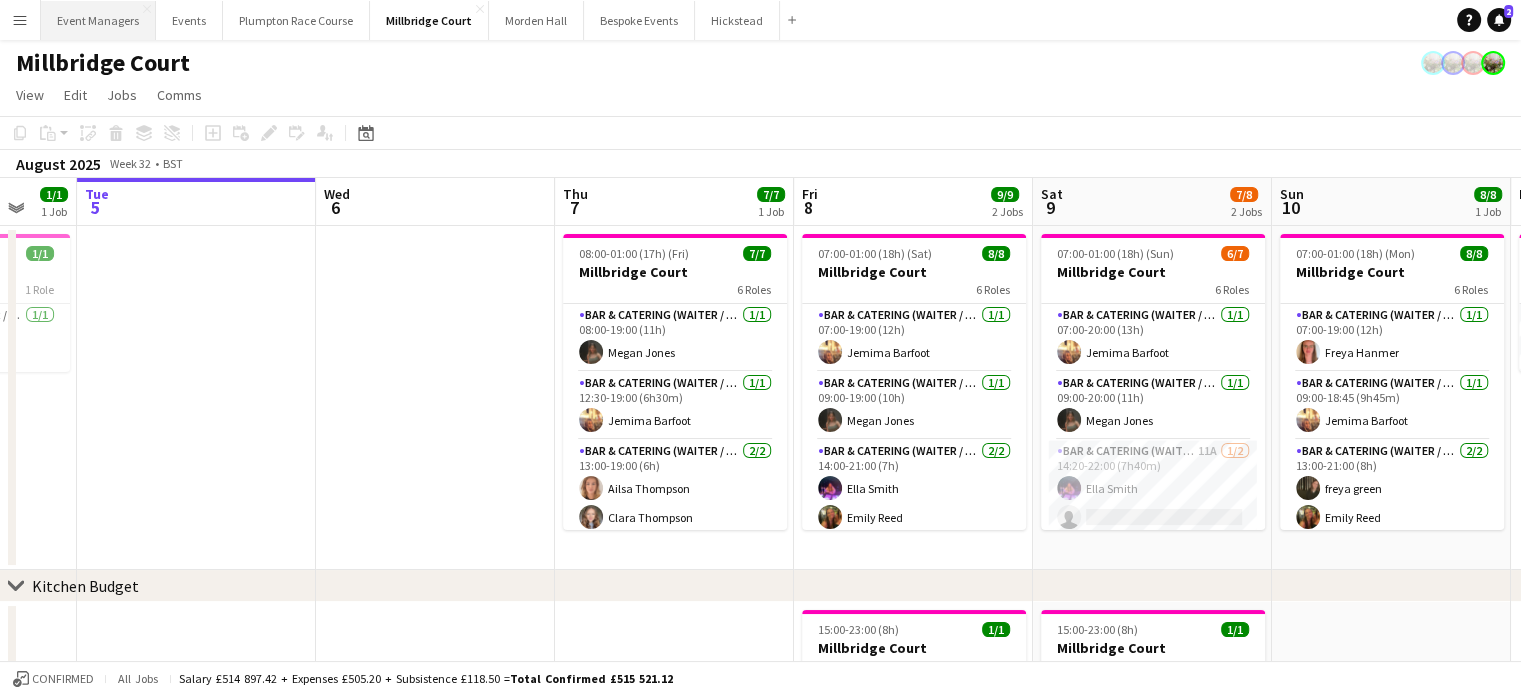 click on "Event Managers
Close" at bounding box center (98, 20) 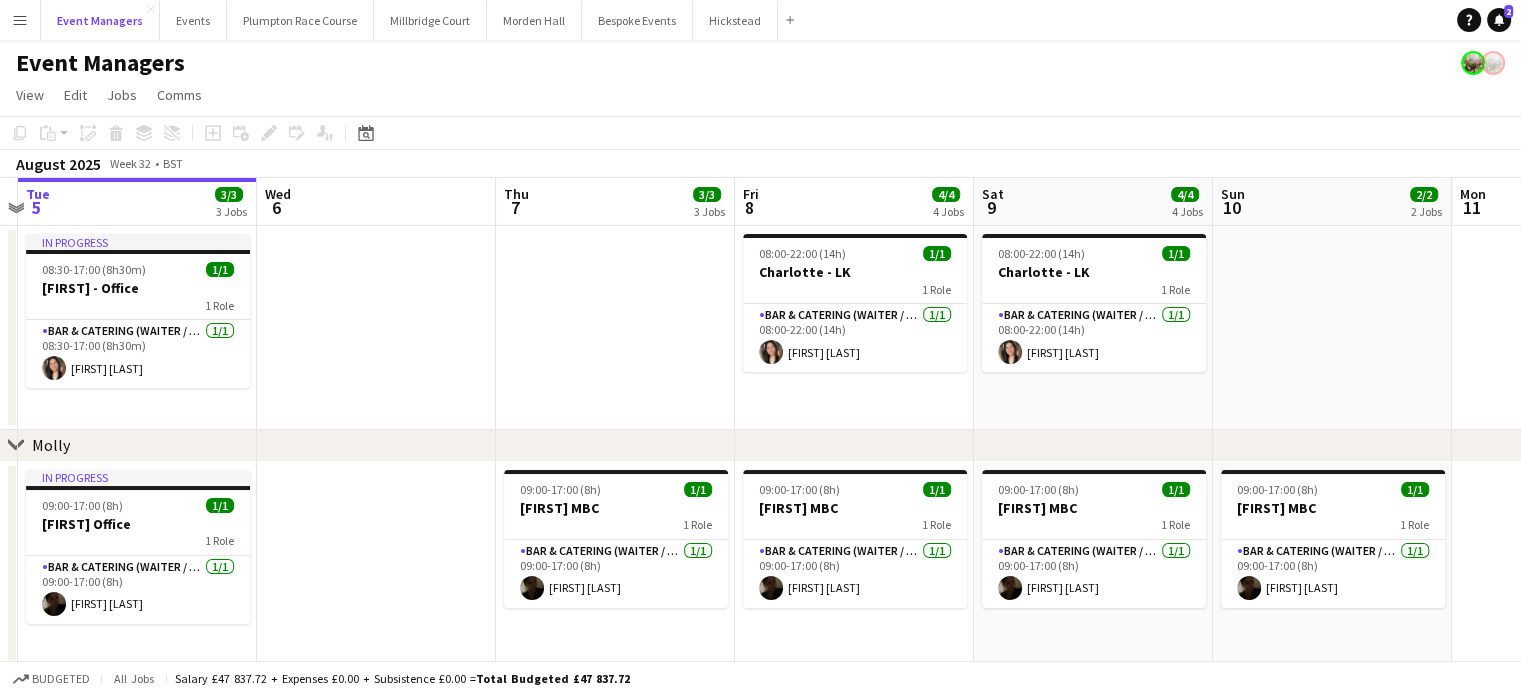 scroll, scrollTop: 0, scrollLeft: 694, axis: horizontal 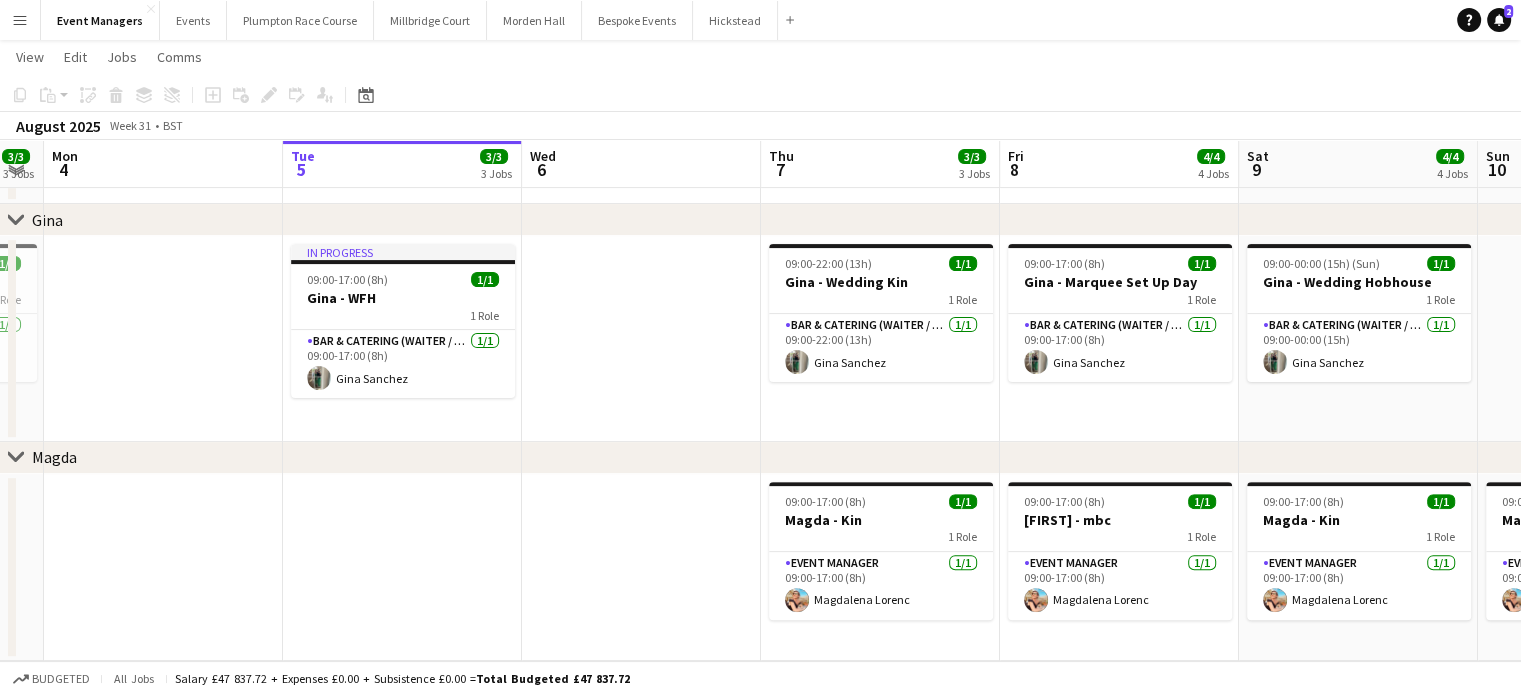 click at bounding box center (402, 568) 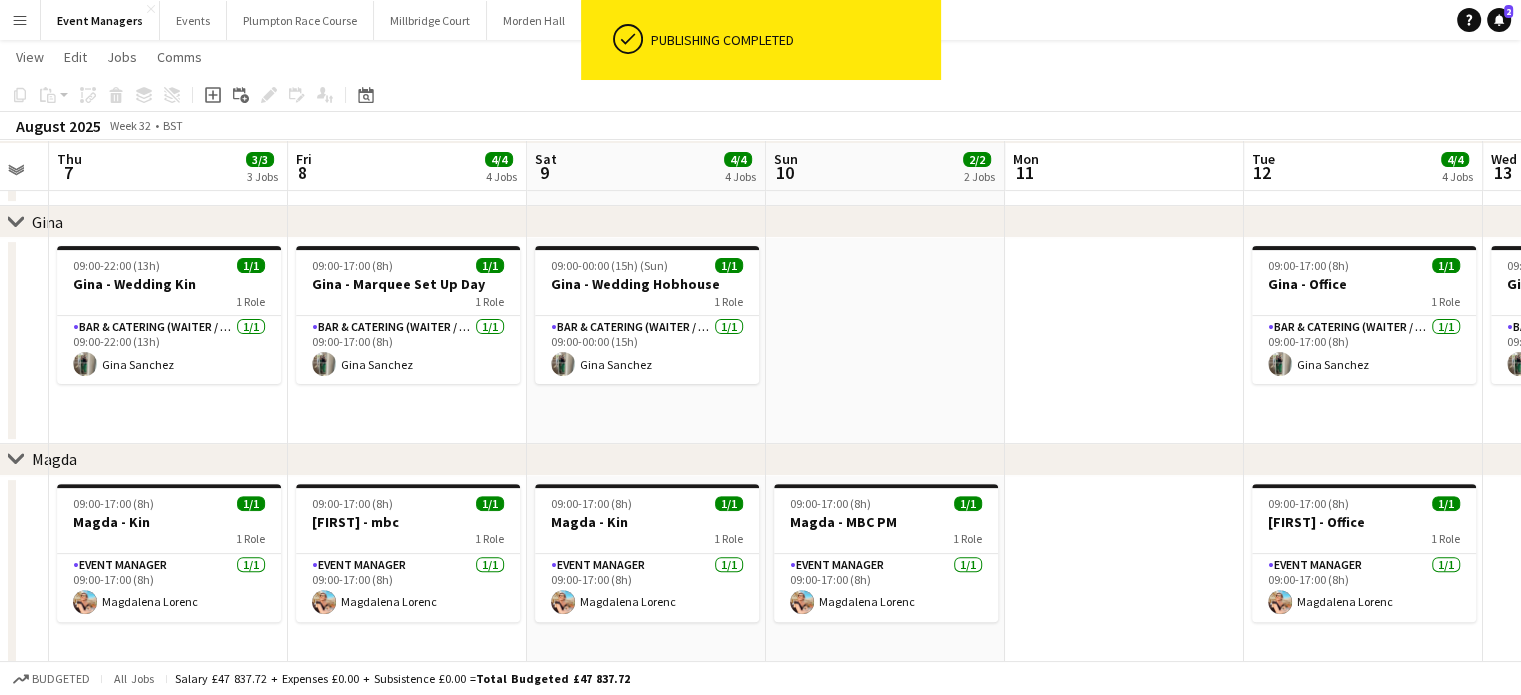scroll, scrollTop: 0, scrollLeft: 672, axis: horizontal 